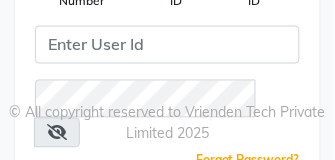 scroll, scrollTop: 172, scrollLeft: 0, axis: vertical 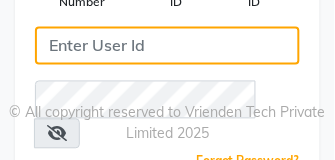 click 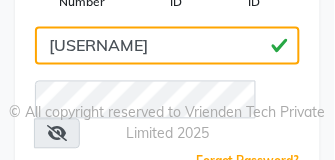 type on "[FIRST]" 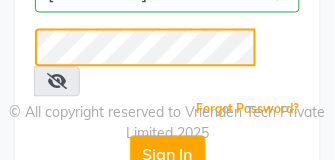 scroll, scrollTop: 227, scrollLeft: 0, axis: vertical 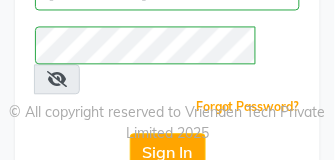 click on "© All copyright reserved to Vrienden Tech Private Limited 2025" 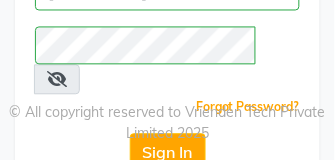 click on "© All copyright reserved to Vrienden Tech Private Limited 2025" 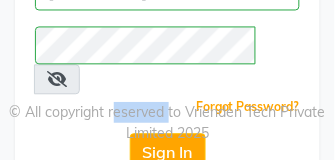 click on "© All copyright reserved to Vrienden Tech Private Limited 2025" 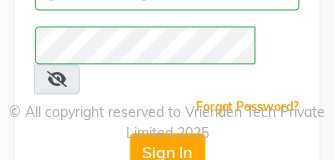 drag, startPoint x: 144, startPoint y: 122, endPoint x: 138, endPoint y: 75, distance: 47.38143 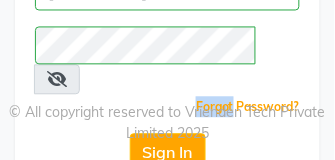 click on "Forgot Password?" 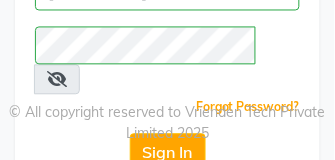 click at bounding box center (57, 79) 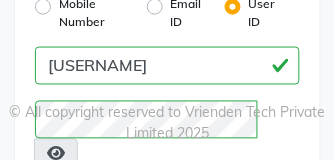 scroll, scrollTop: 227, scrollLeft: 0, axis: vertical 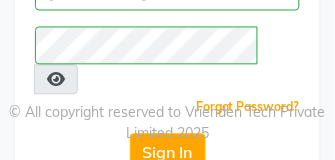 click on "© All copyright reserved to Vrienden Tech Private Limited 2025" 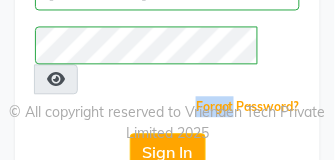 click on "Sign In Using: Mobile Number Email ID User ID ashhok  Remember me Forgot Password?  Sign In" 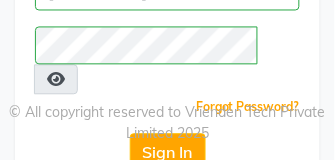 click on "Sign In Using: Mobile Number Email ID User ID ashhok  Remember me Forgot Password?  Sign In" 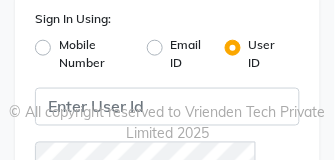 scroll, scrollTop: 120, scrollLeft: 0, axis: vertical 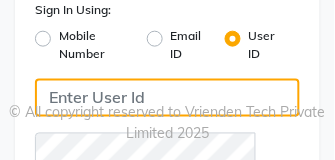 click 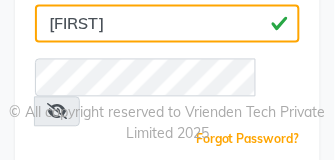 scroll, scrollTop: 198, scrollLeft: 0, axis: vertical 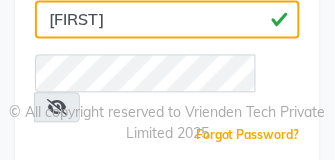 type on "[FIRST]" 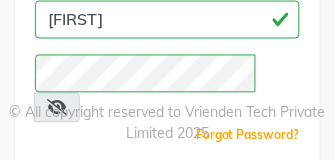 click at bounding box center [57, 108] 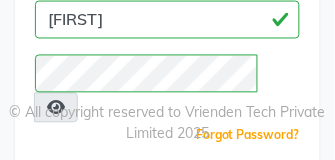 click on "Sign In" 